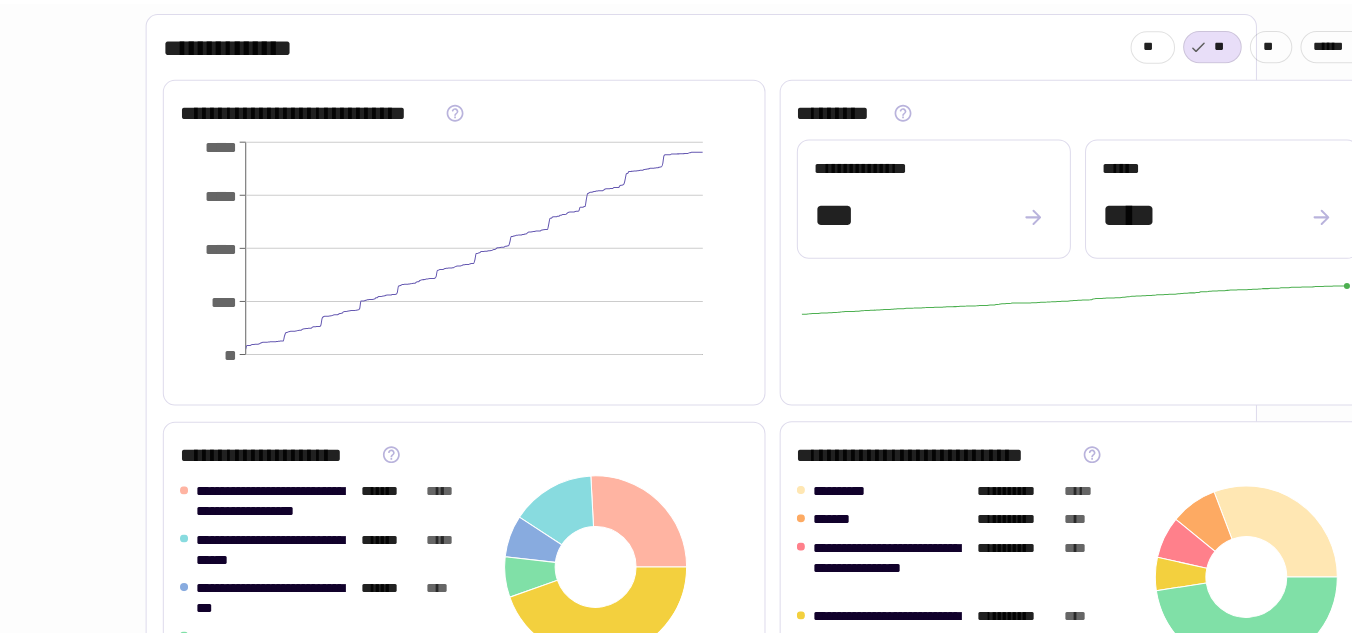 scroll, scrollTop: 0, scrollLeft: 0, axis: both 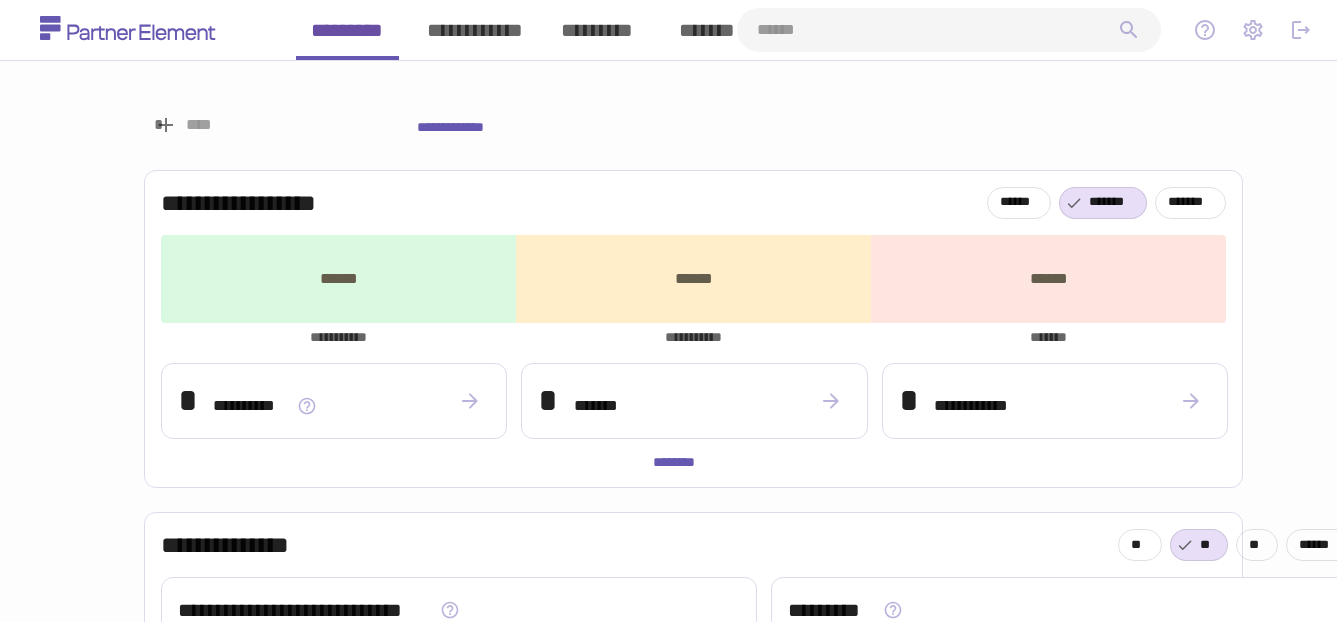 click at bounding box center (937, 30) 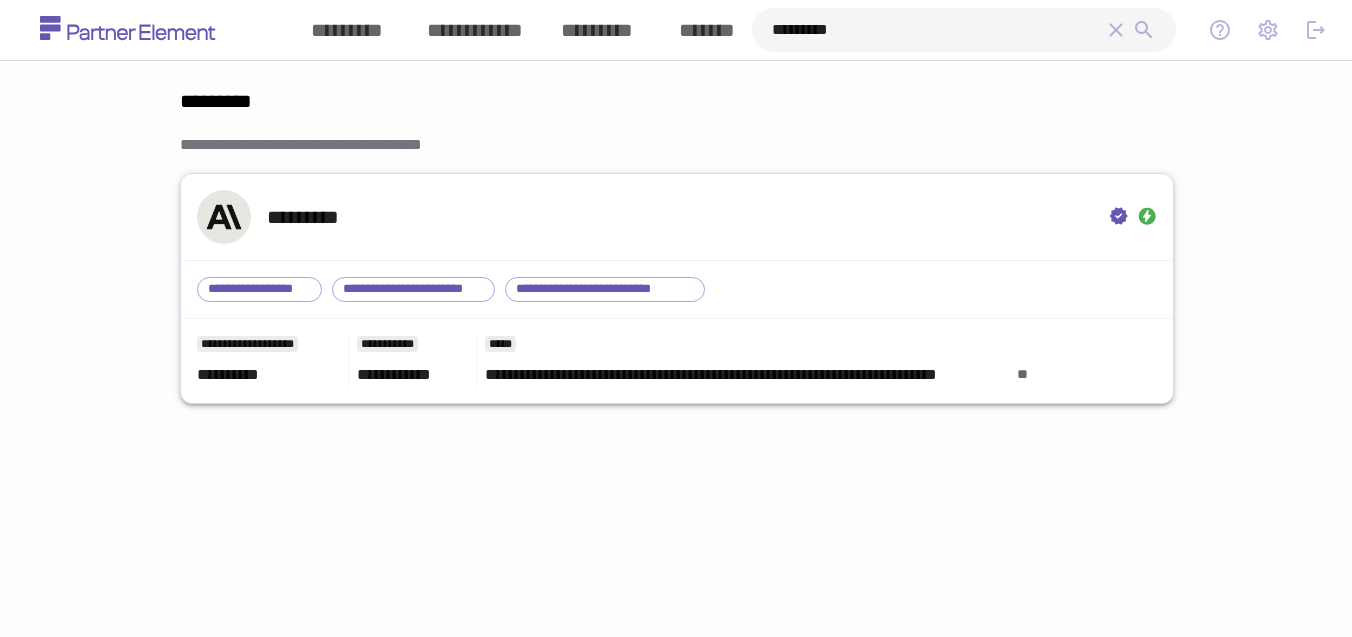 type on "[CREDIT_CARD]" 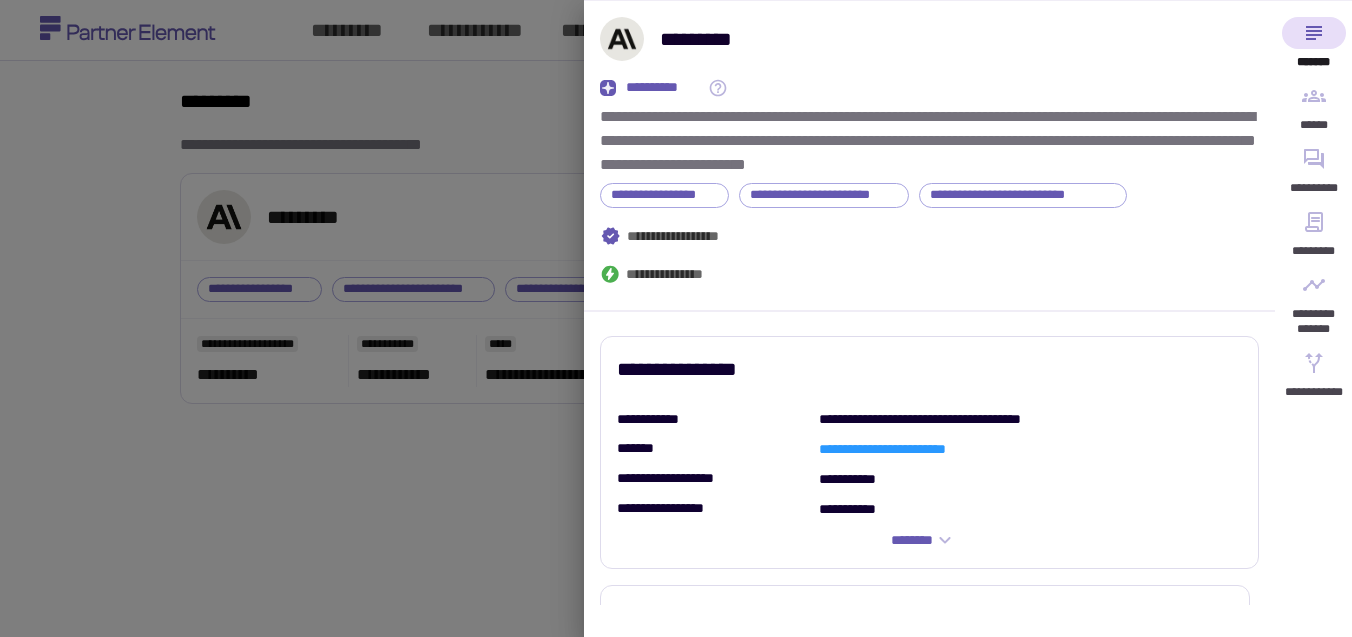 scroll, scrollTop: 0, scrollLeft: 0, axis: both 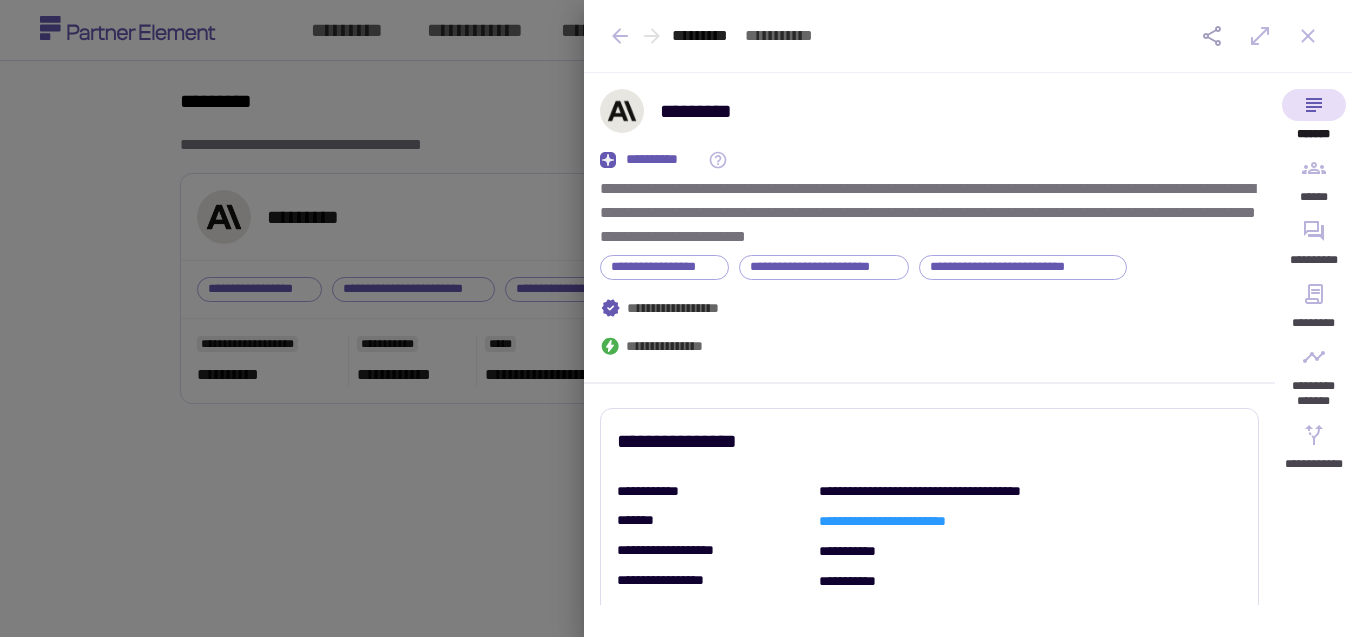 click 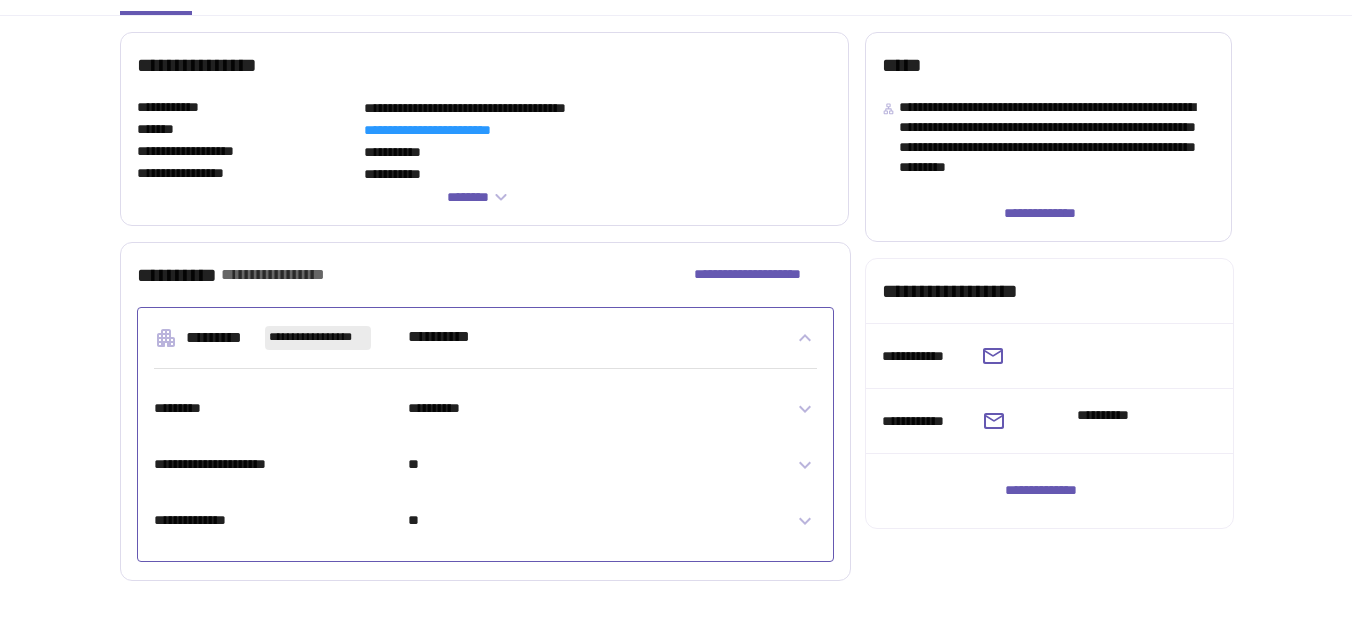 scroll, scrollTop: 453, scrollLeft: 0, axis: vertical 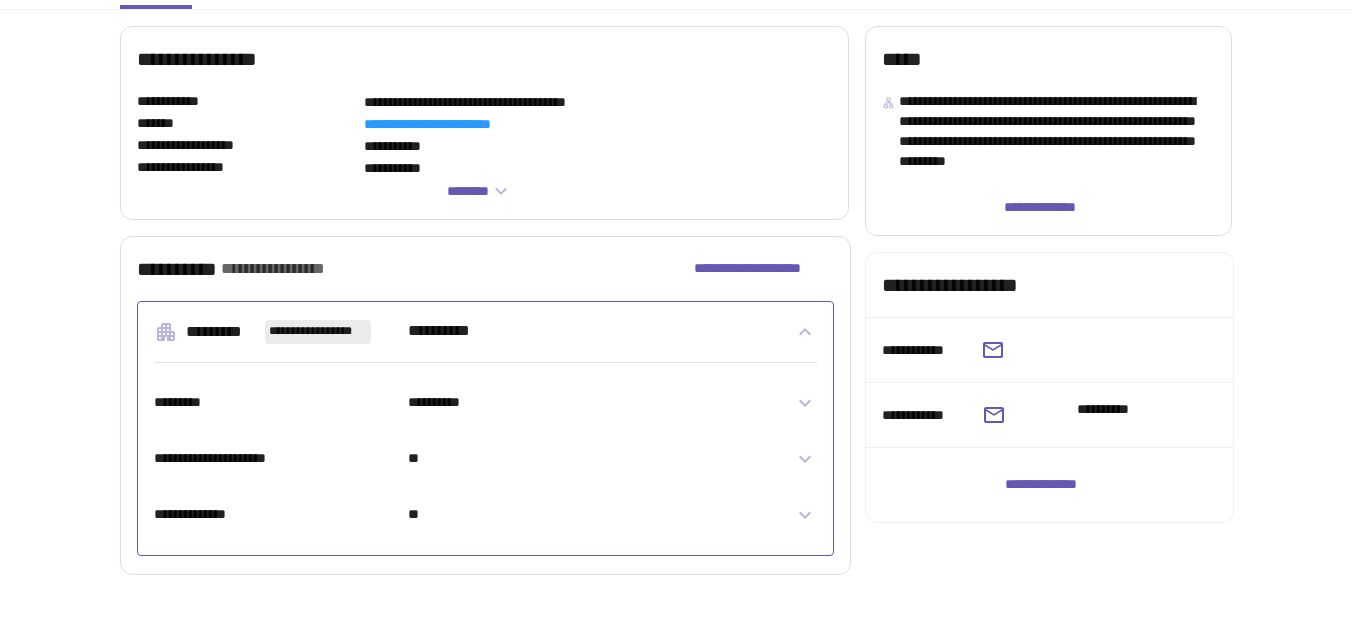 click 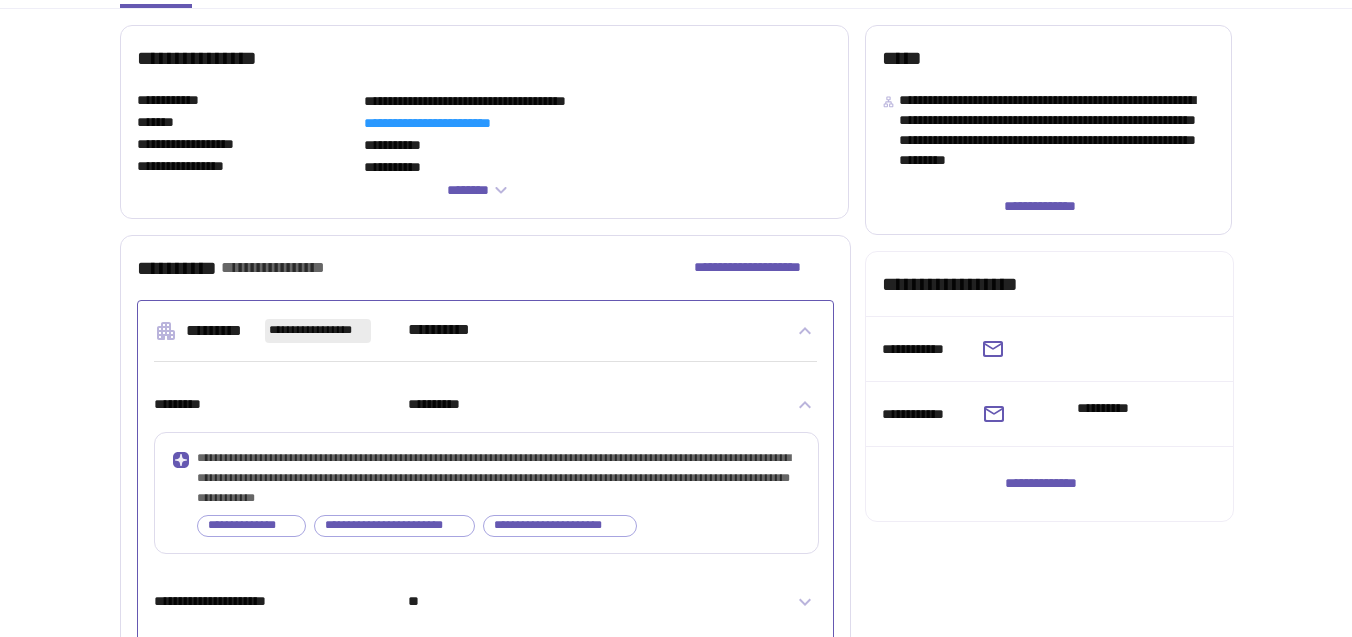 scroll, scrollTop: 597, scrollLeft: 0, axis: vertical 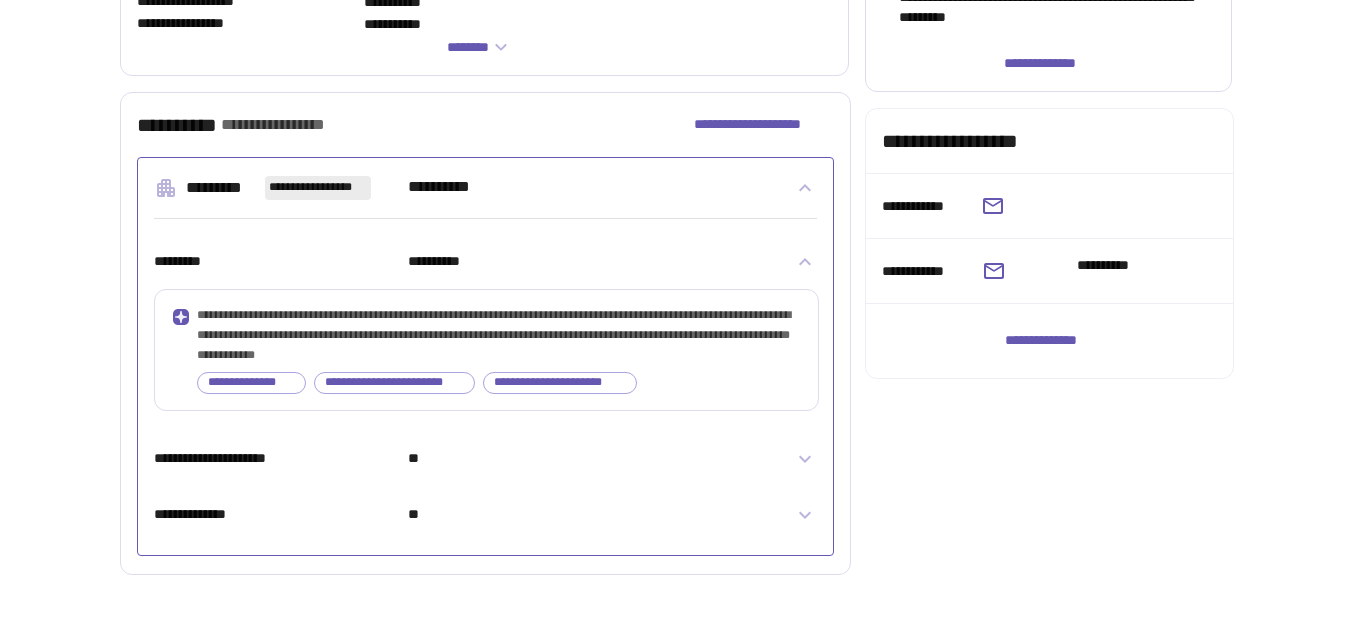 drag, startPoint x: 484, startPoint y: 377, endPoint x: 477, endPoint y: 368, distance: 11.401754 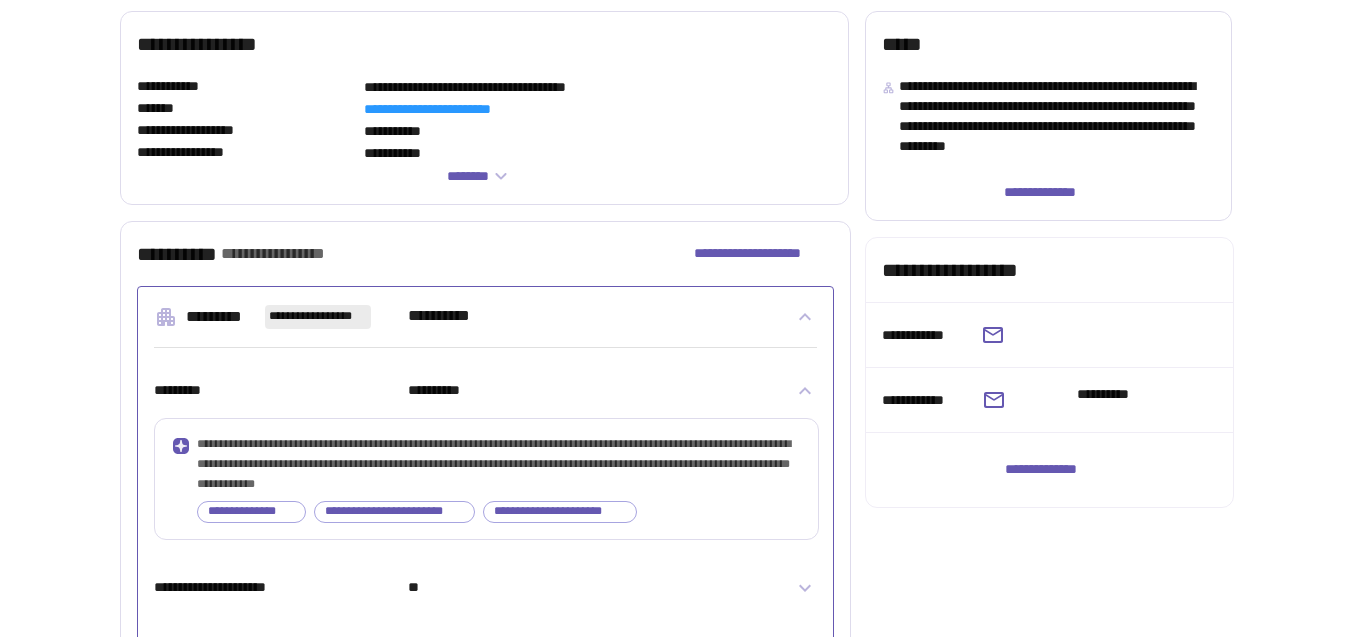 scroll, scrollTop: 467, scrollLeft: 0, axis: vertical 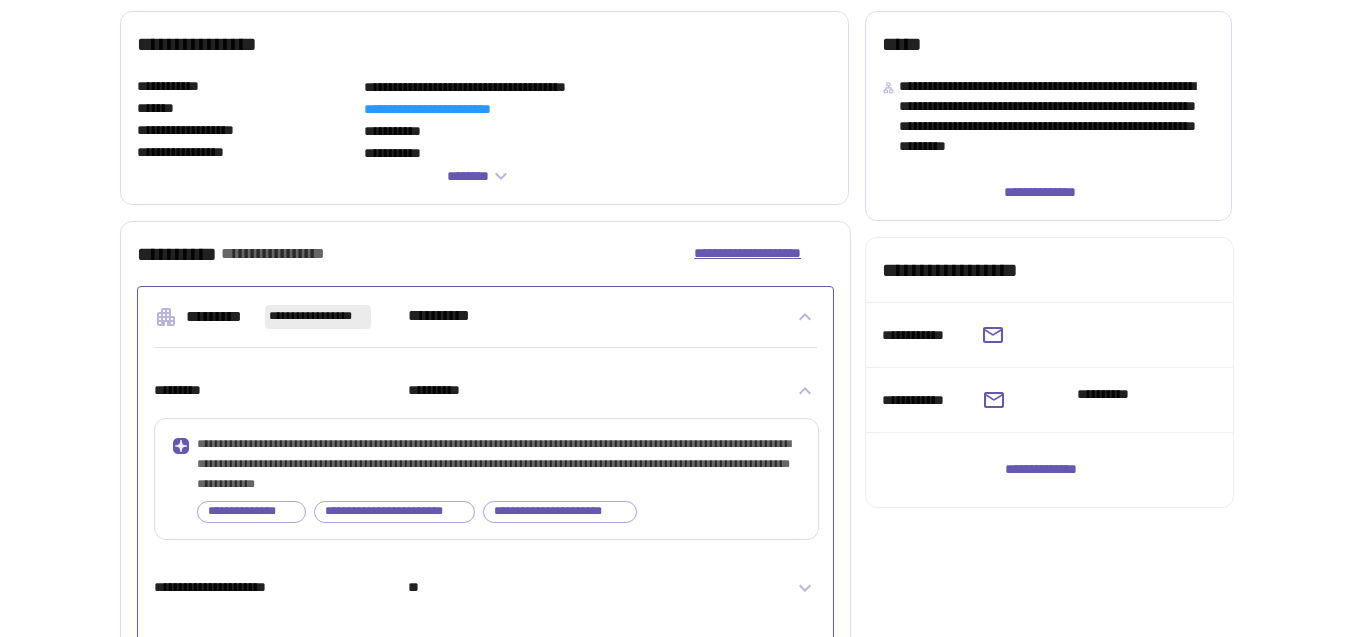 click on "[PHONE]" at bounding box center (764, 254) 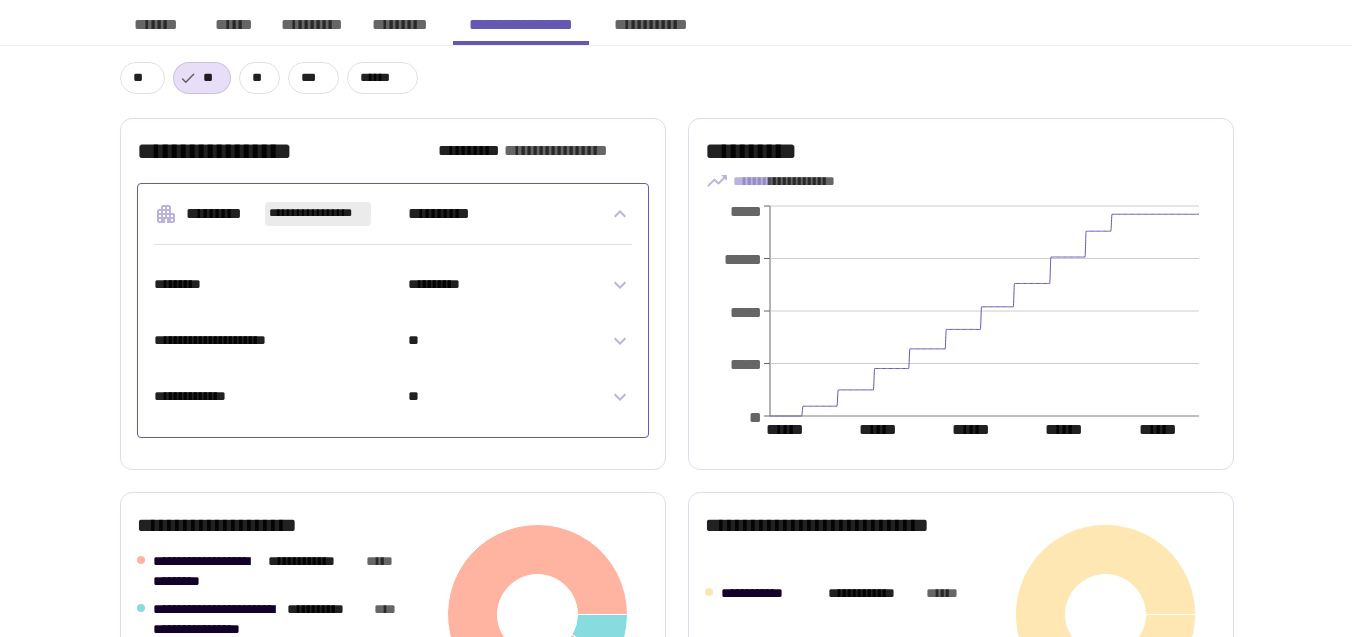 scroll, scrollTop: 0, scrollLeft: 0, axis: both 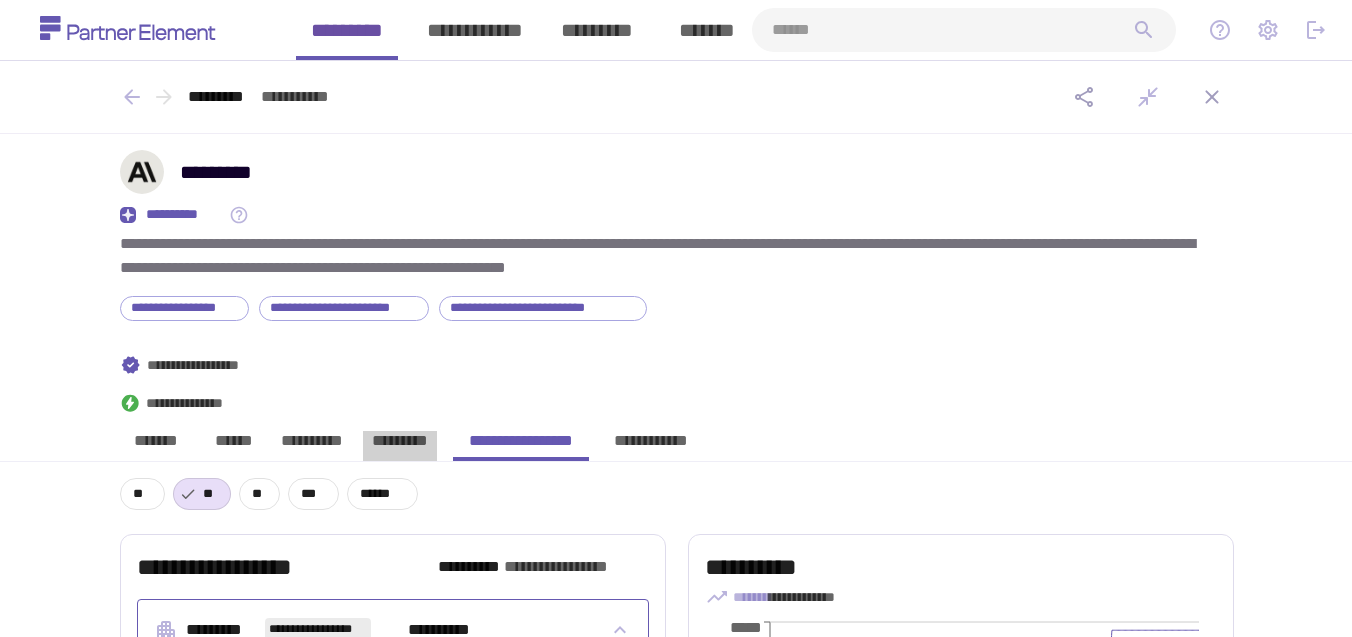 click on "[CREDIT_CARD]" at bounding box center (400, 446) 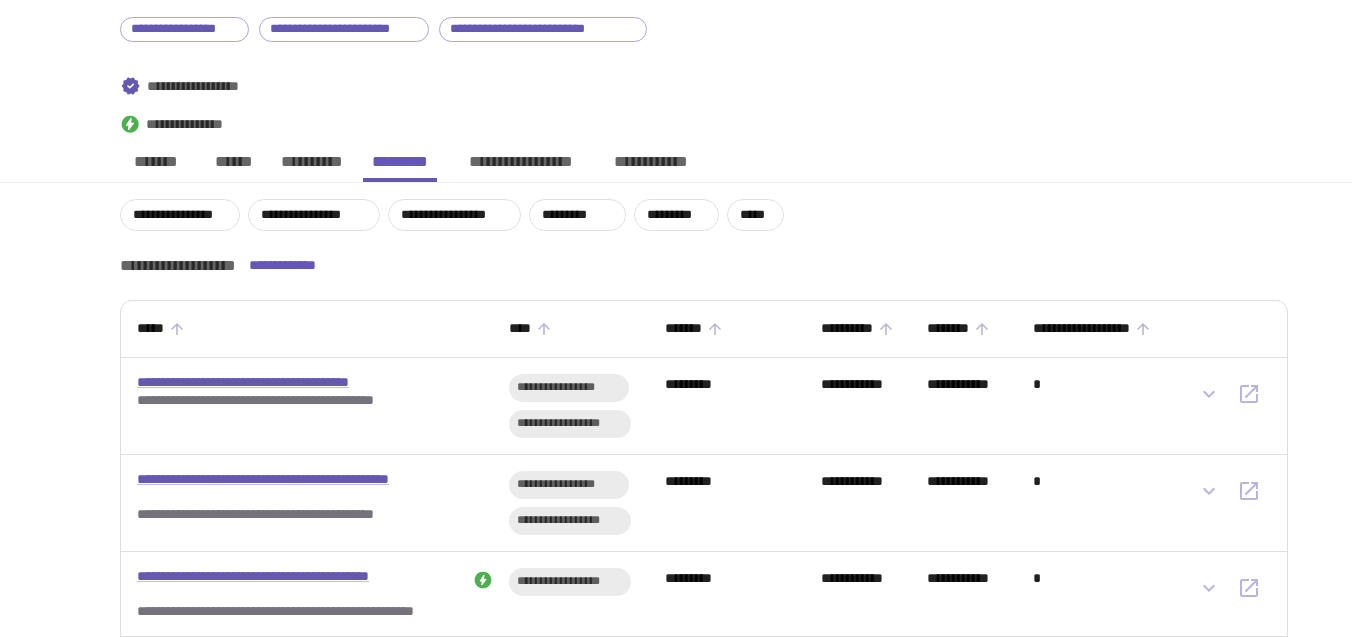 scroll, scrollTop: 273, scrollLeft: 0, axis: vertical 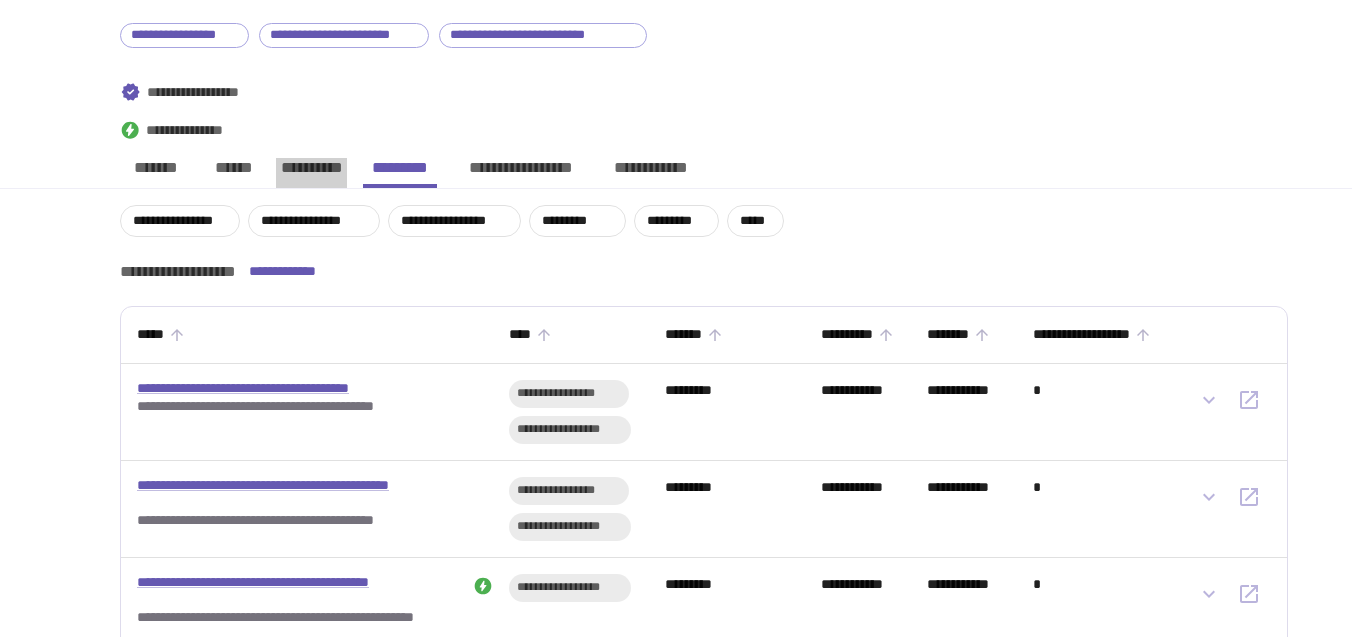 click on "**********" at bounding box center (311, 173) 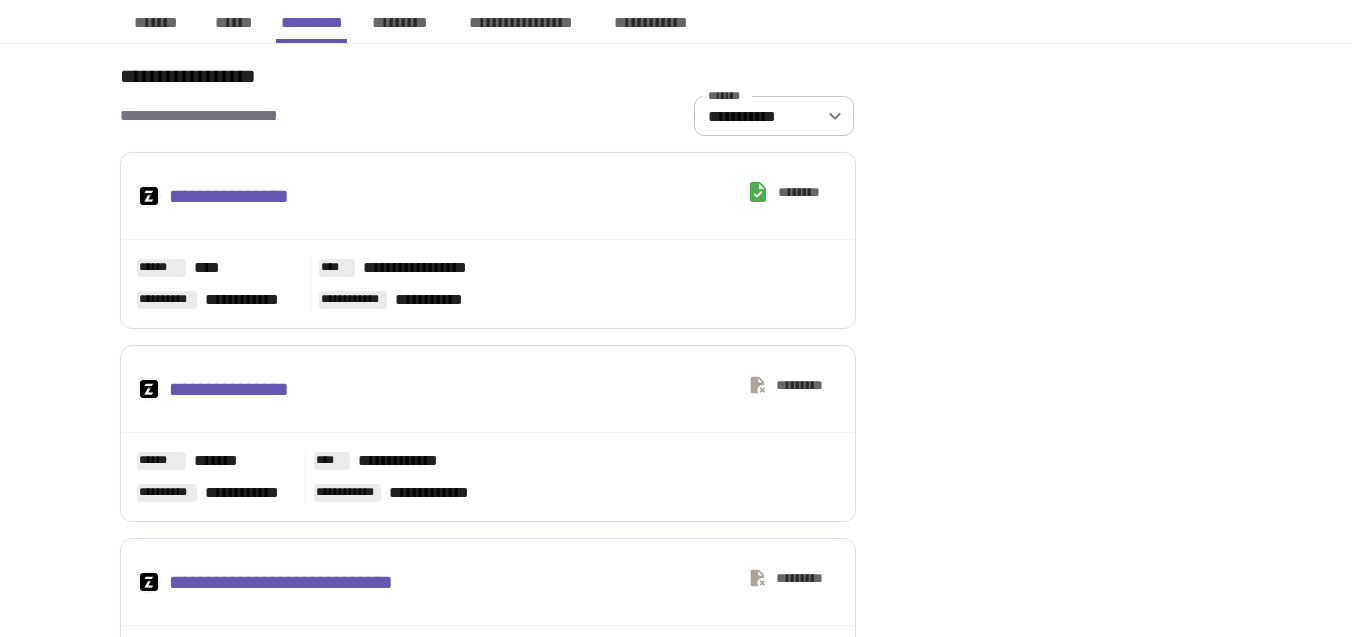 scroll, scrollTop: 369, scrollLeft: 0, axis: vertical 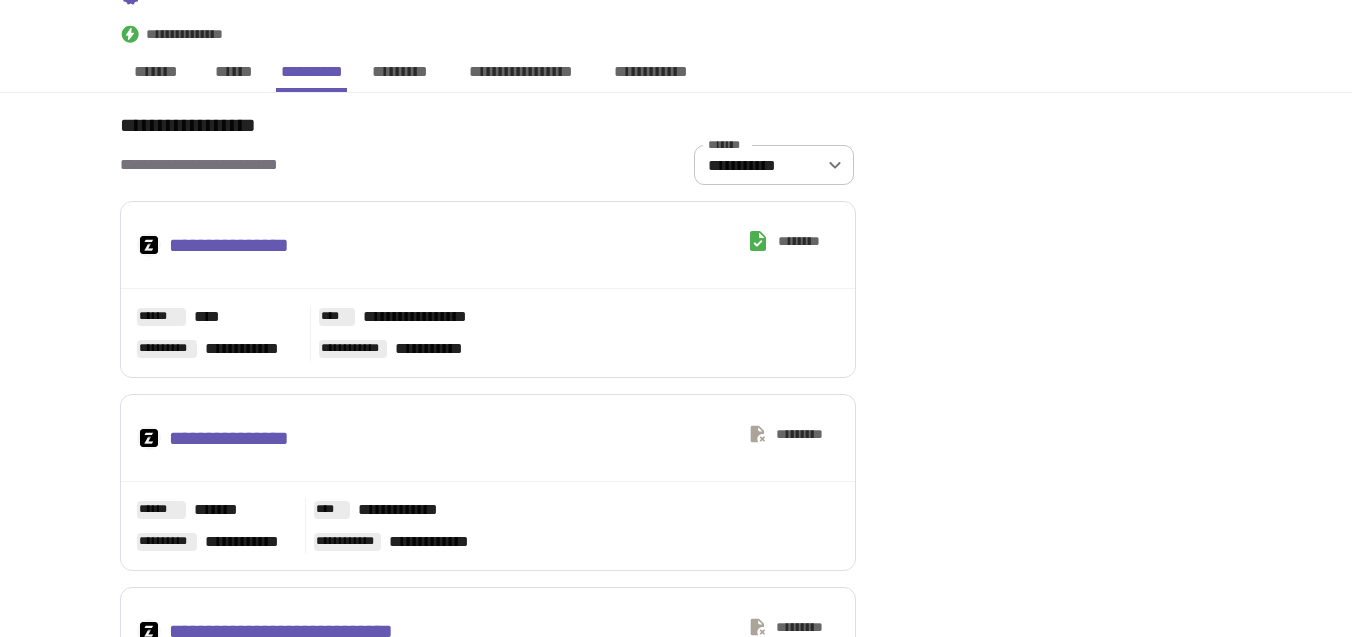 click on "******" at bounding box center (234, 77) 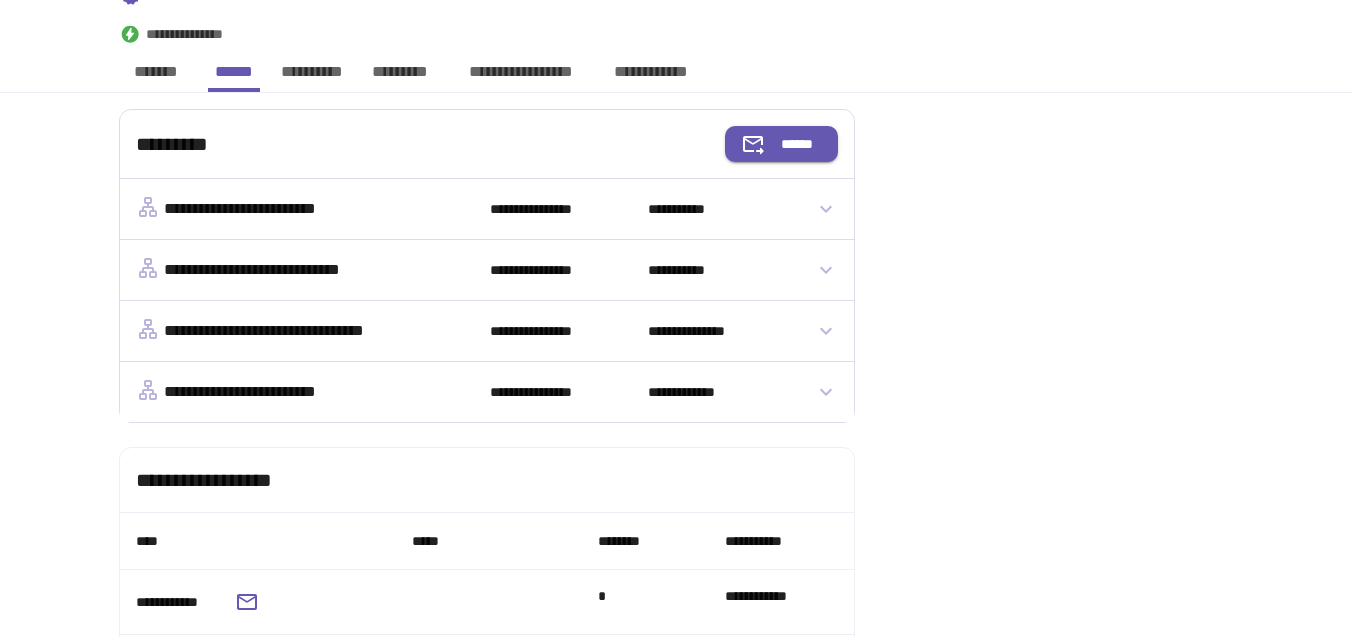 click on "**********" at bounding box center [650, 77] 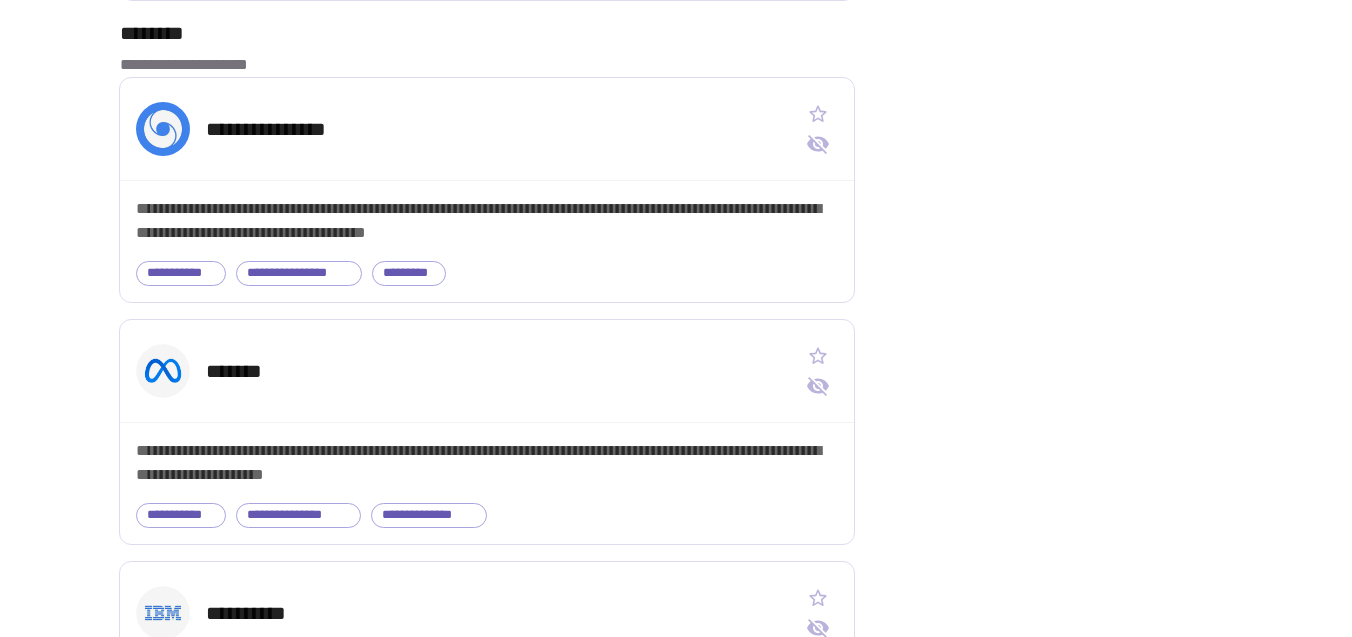scroll, scrollTop: 1306, scrollLeft: 0, axis: vertical 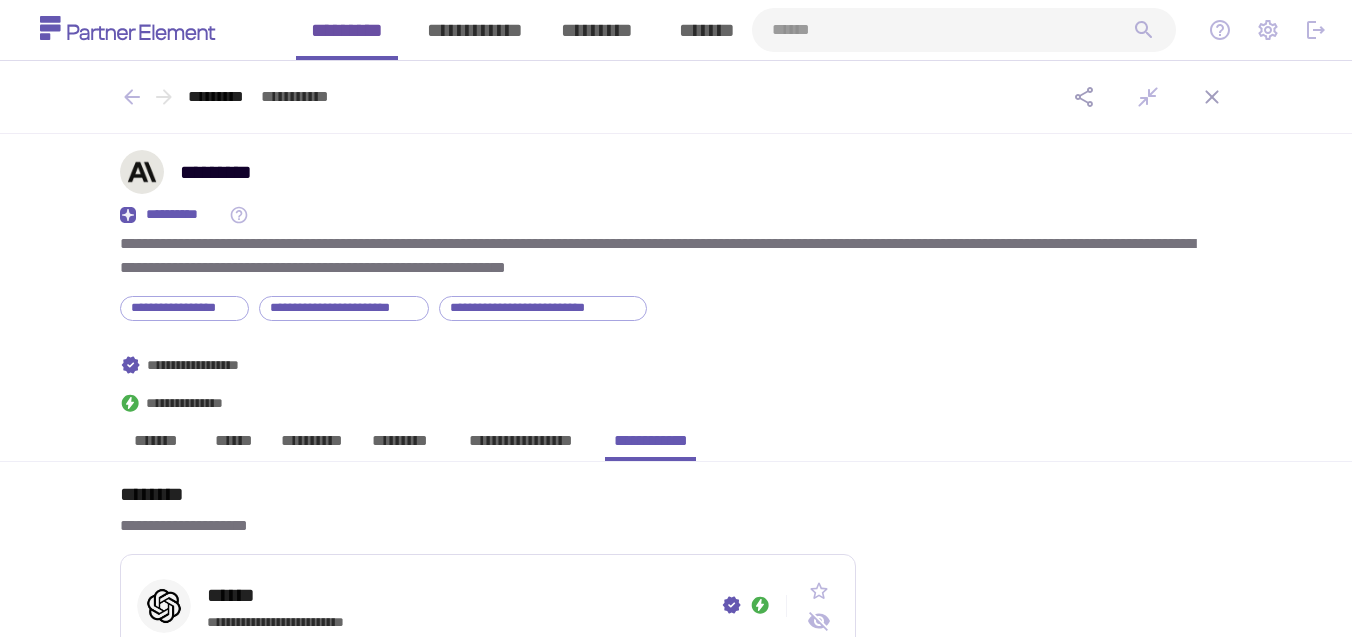 click on "**********" at bounding box center (311, 446) 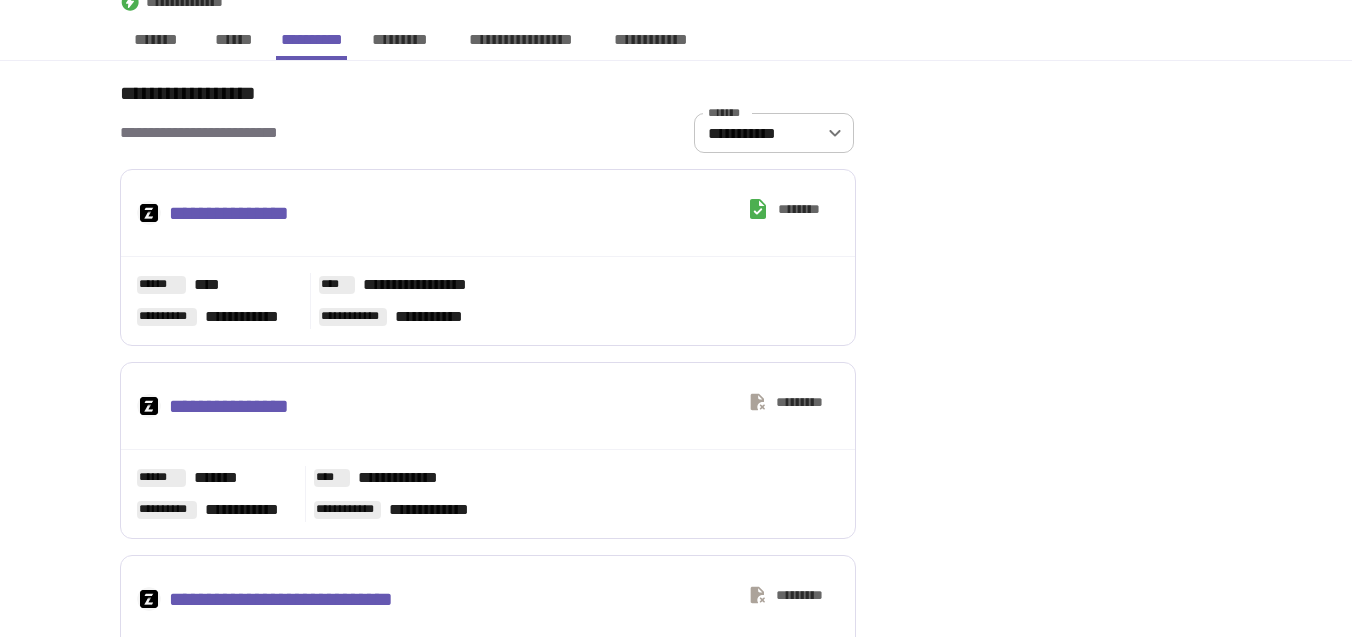 scroll, scrollTop: 392, scrollLeft: 0, axis: vertical 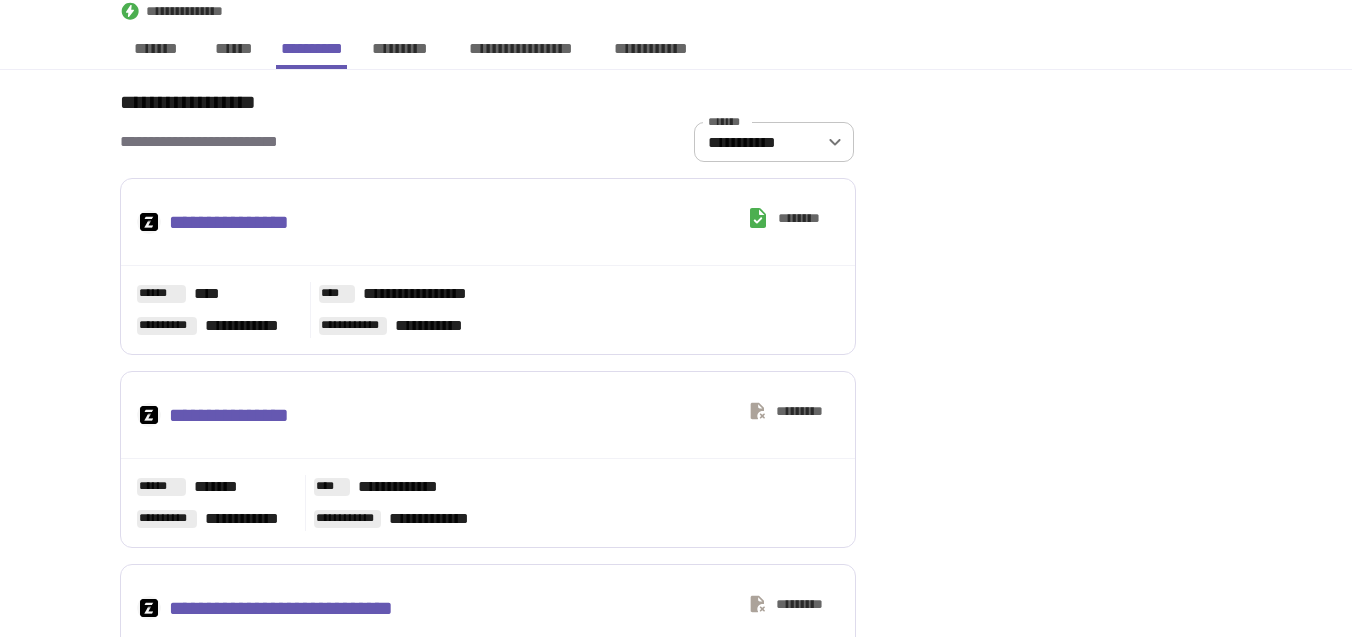 click on "[CREDIT_CARD]" at bounding box center [400, 54] 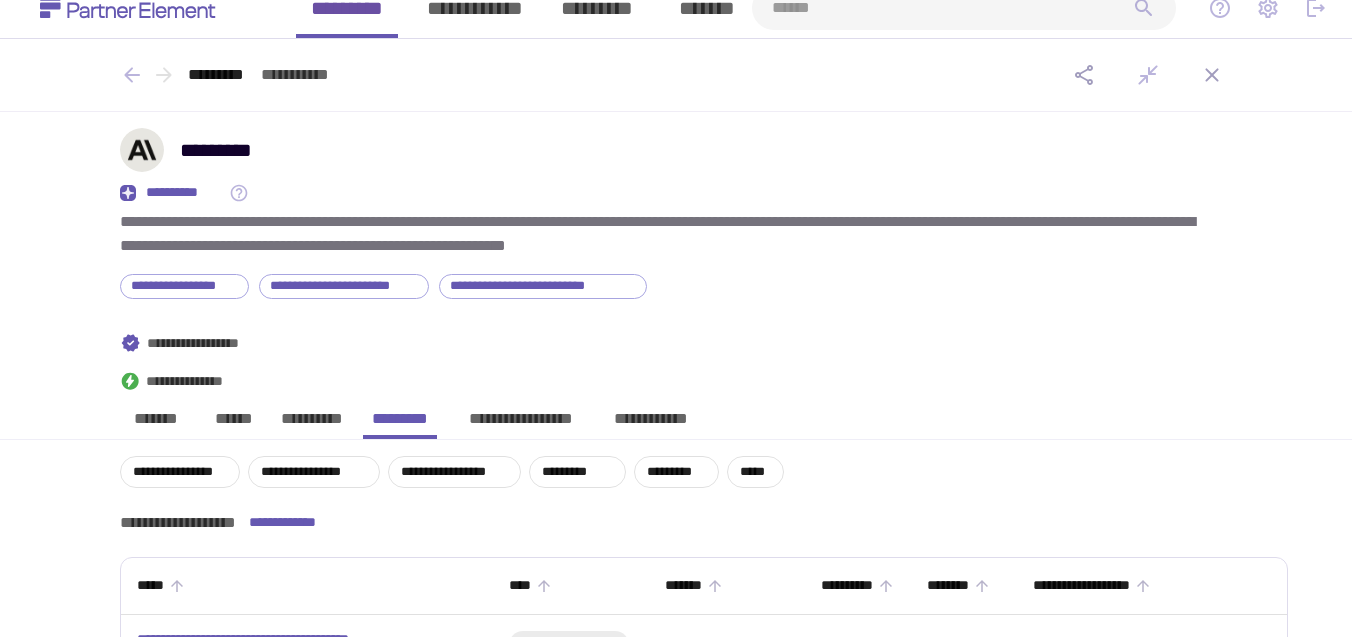 scroll, scrollTop: 392, scrollLeft: 0, axis: vertical 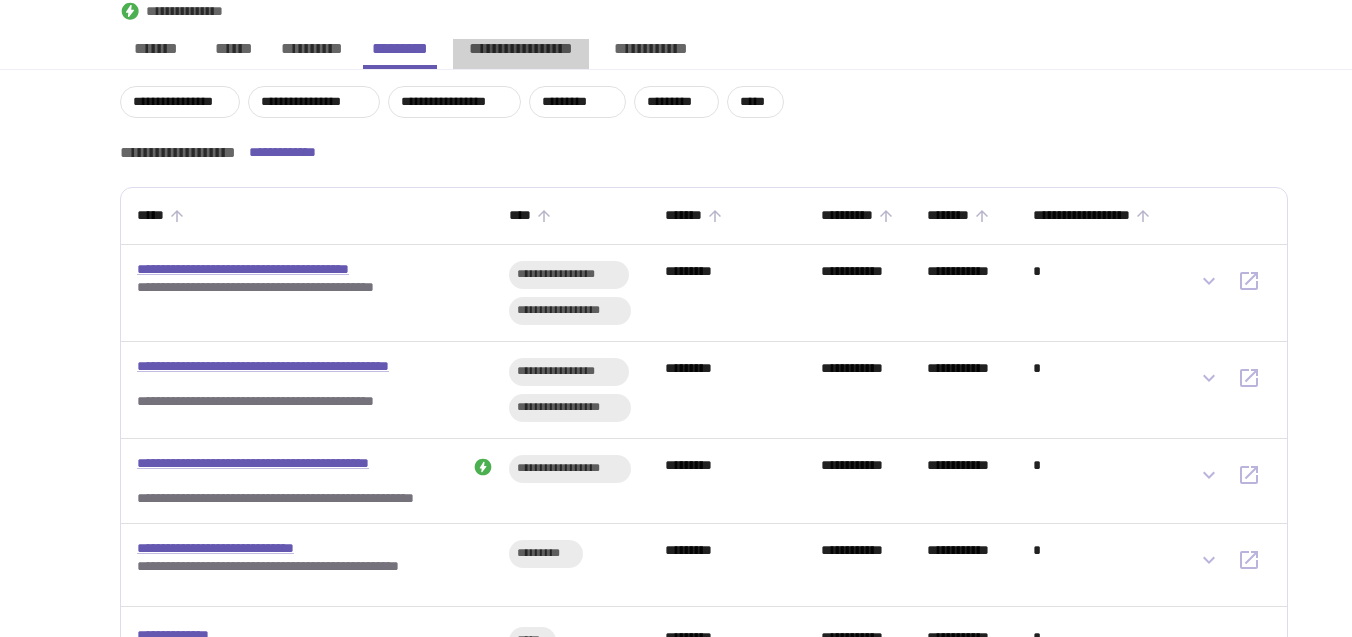 click on "**********" at bounding box center (521, 54) 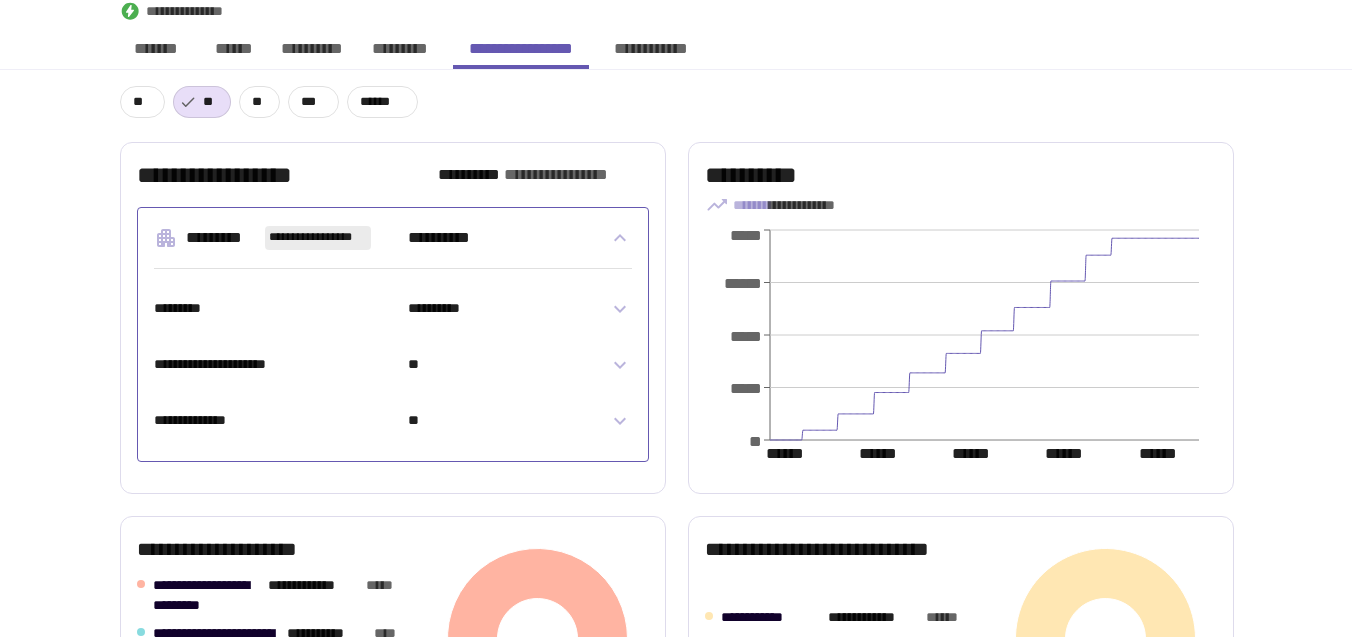 click 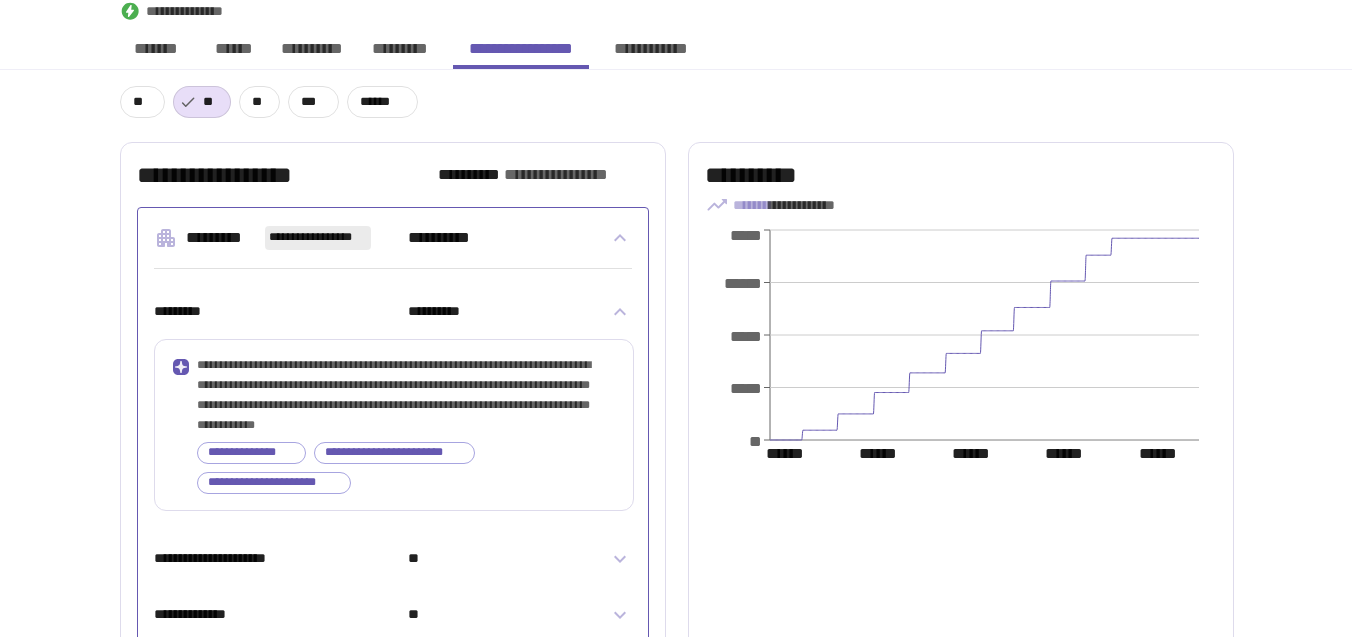 click 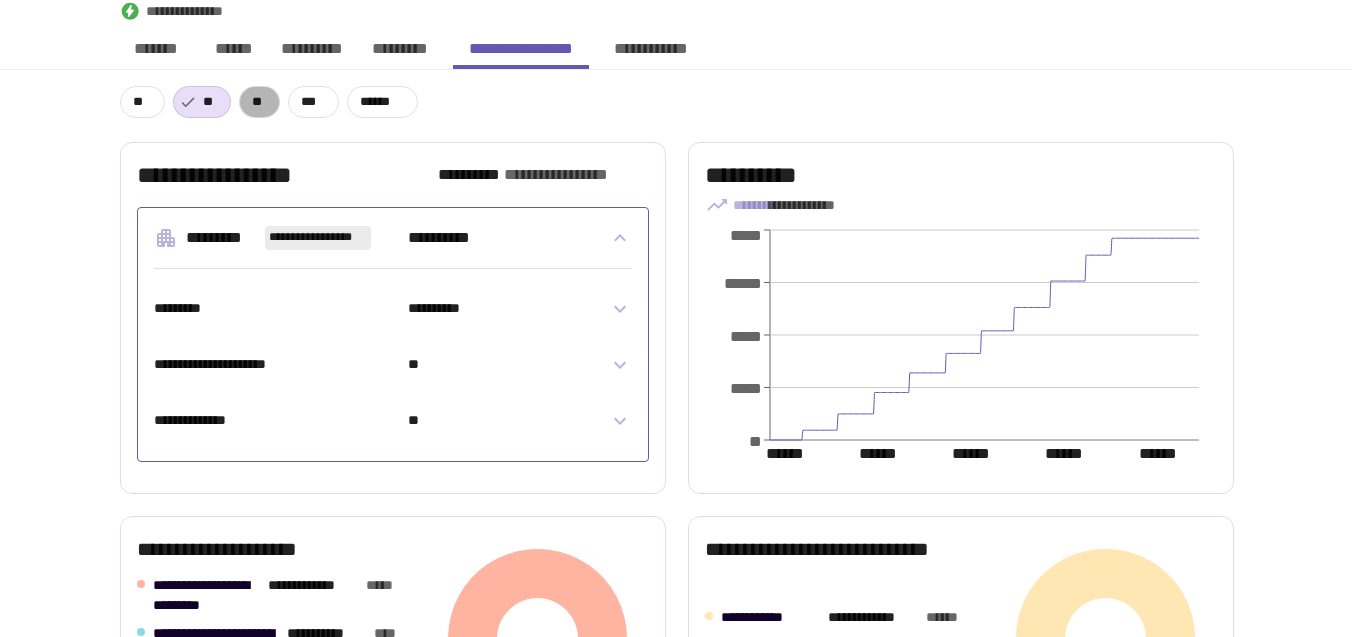 click on "**" at bounding box center [259, 102] 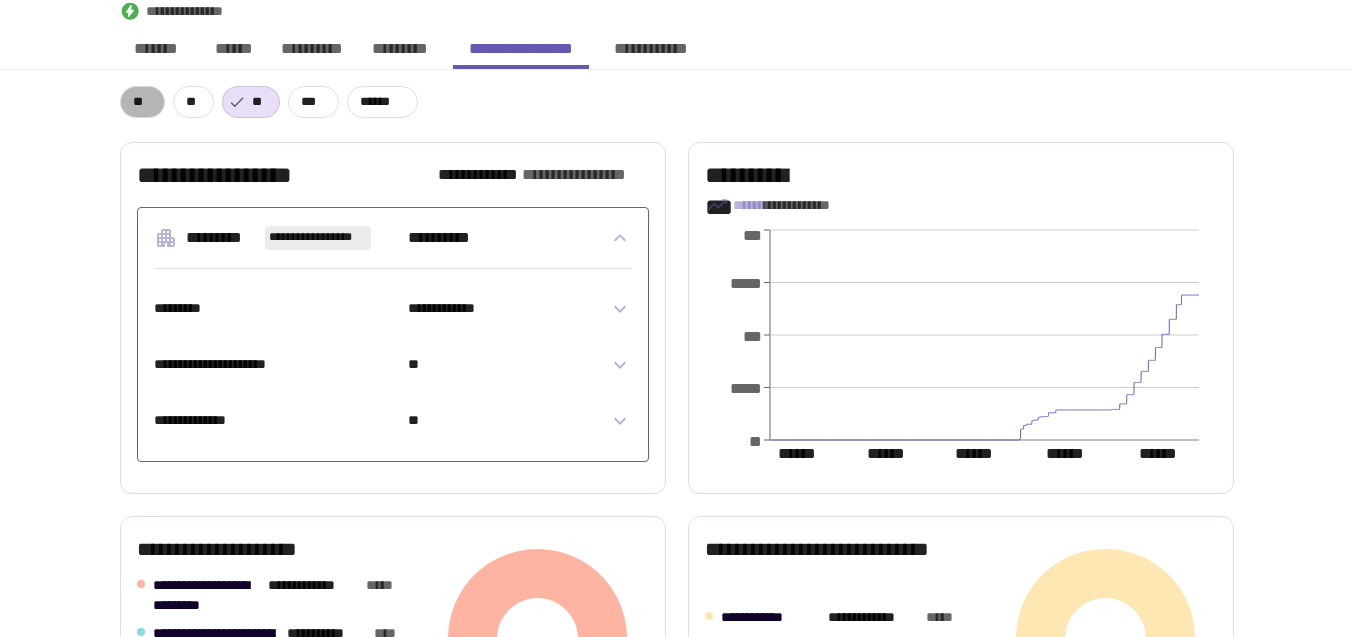 click on "**" at bounding box center [142, 102] 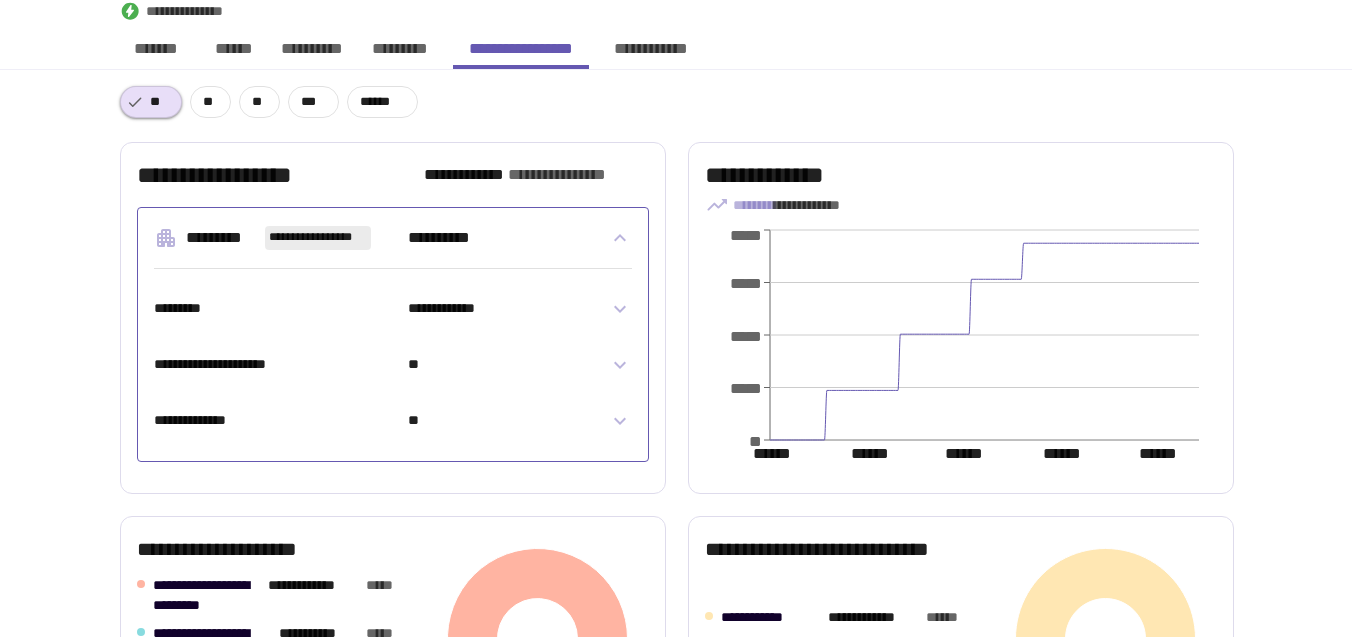 click on "**" at bounding box center (159, 102) 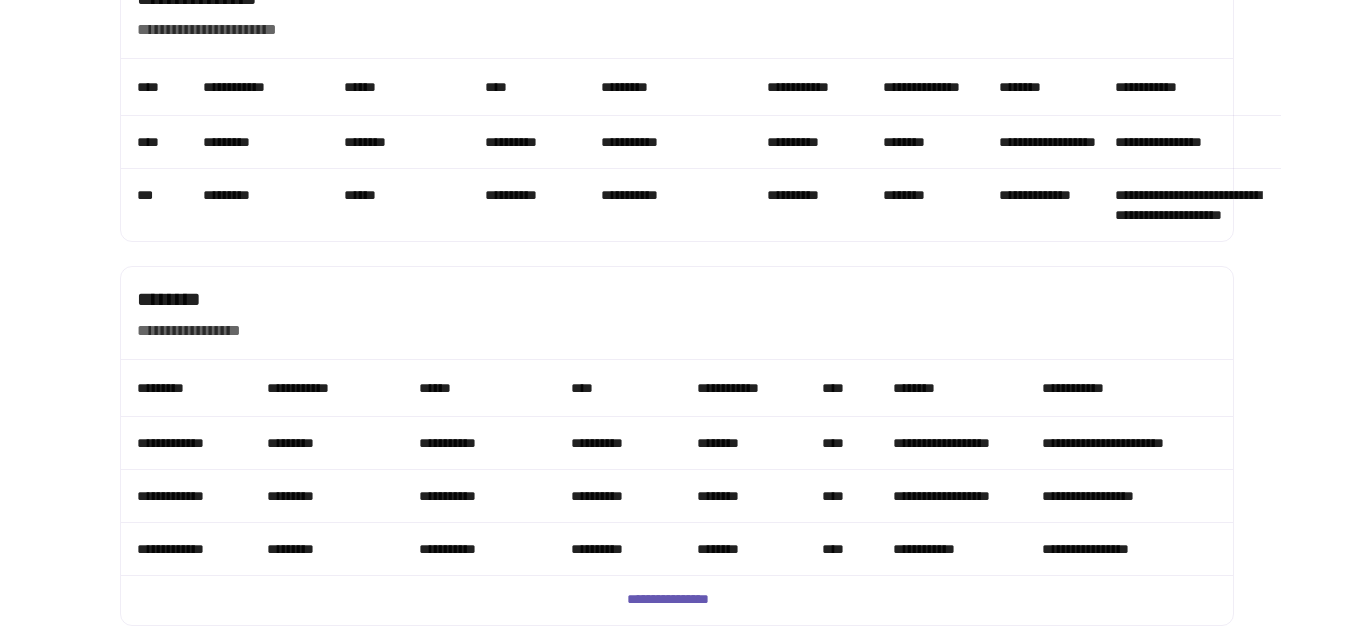 scroll, scrollTop: 1390, scrollLeft: 0, axis: vertical 